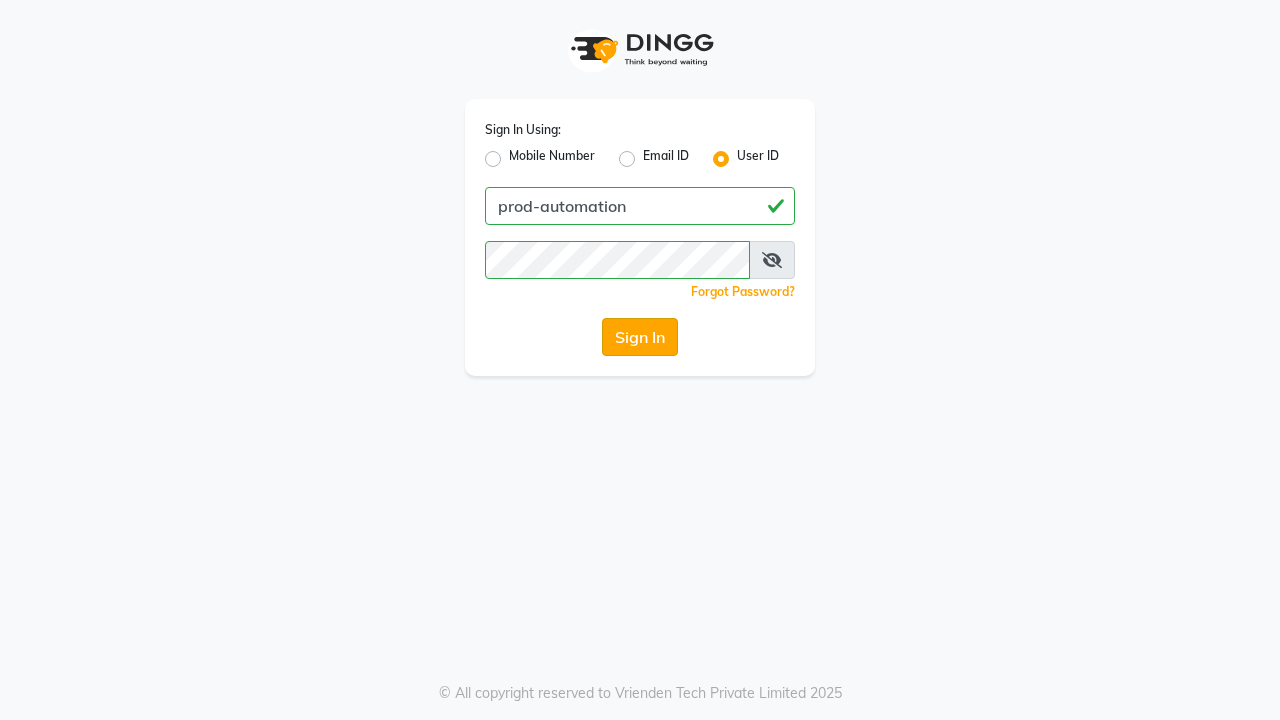 click on "Sign In" 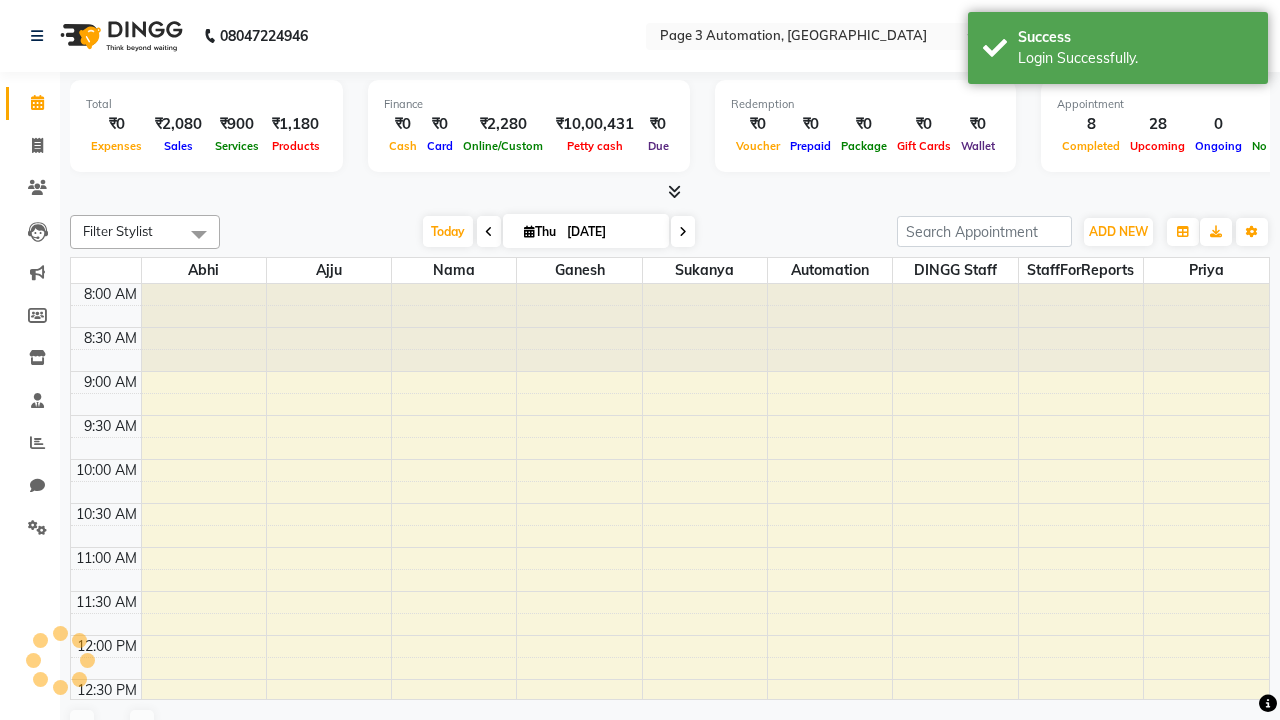 select on "en" 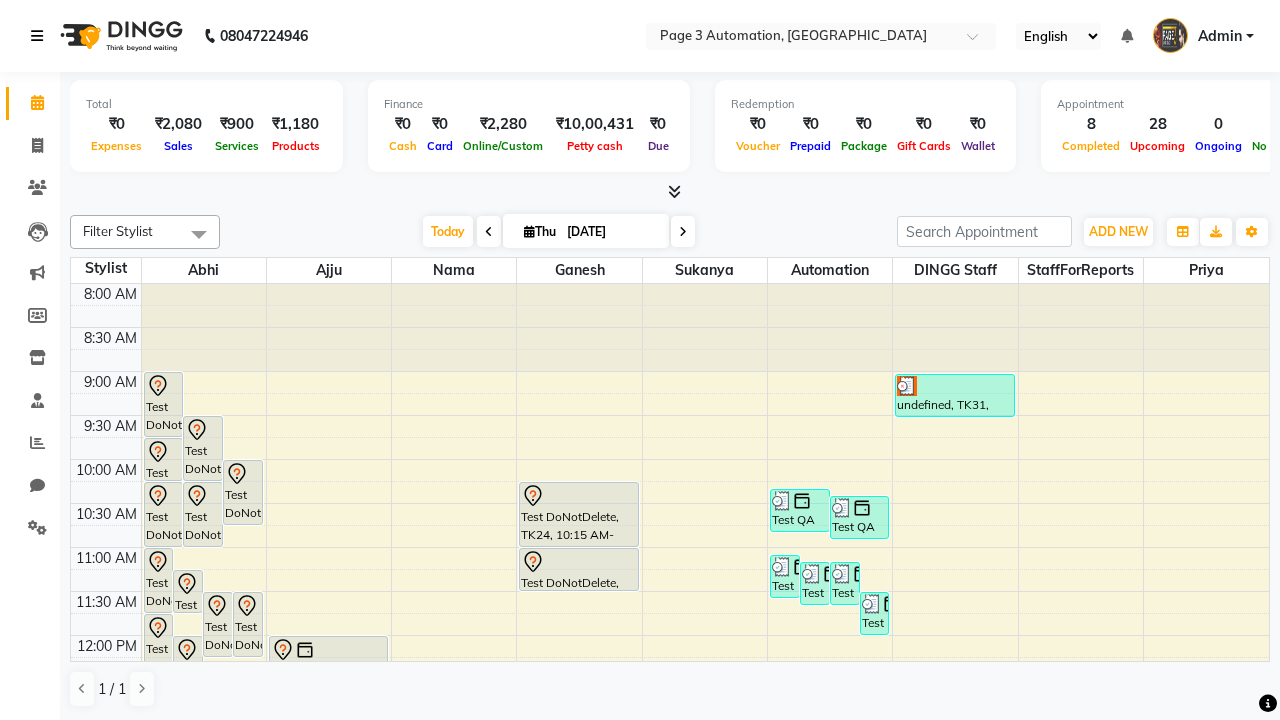 click at bounding box center (37, 36) 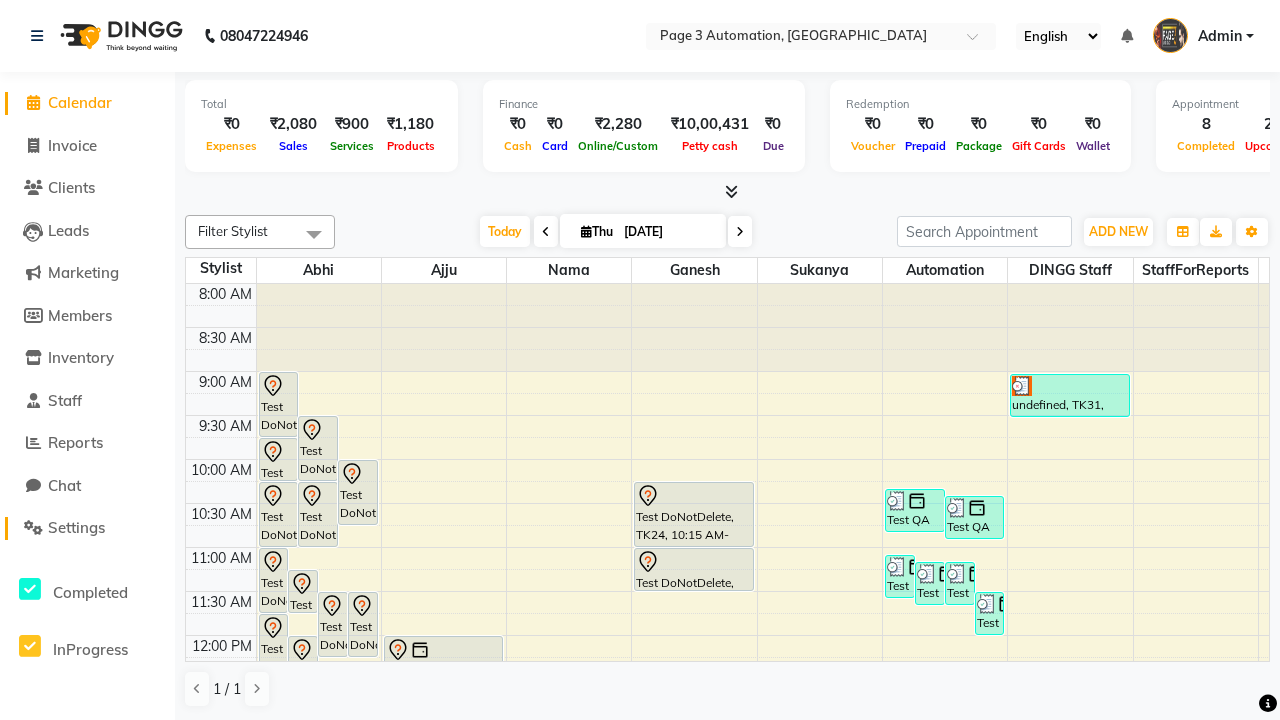 click on "Settings" 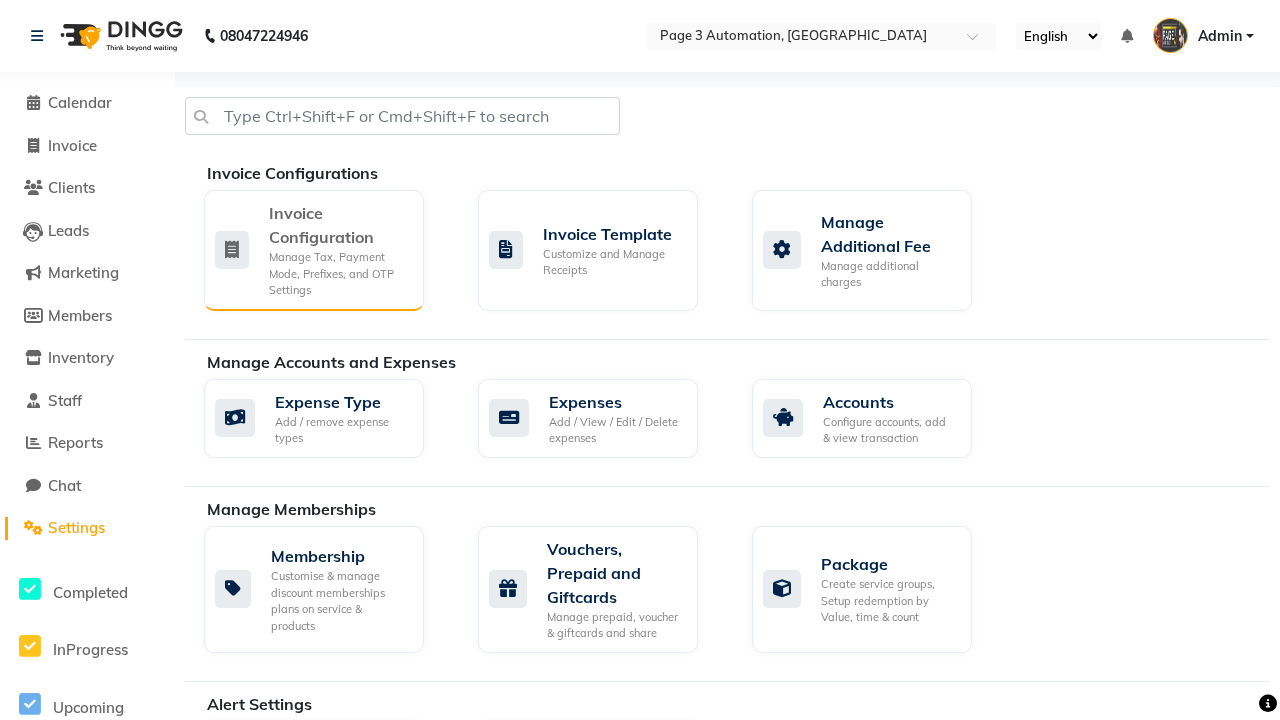 click on "Manage Tax, Payment Mode, Prefixes, and OTP Settings" 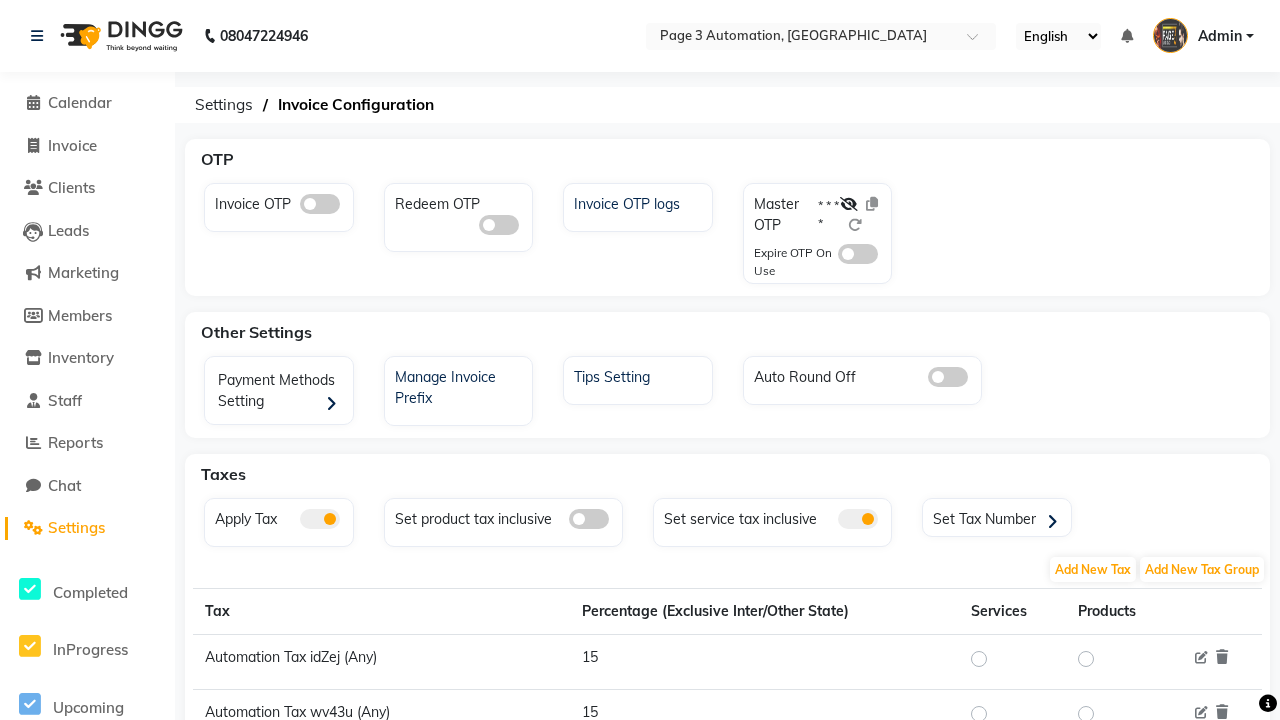 click 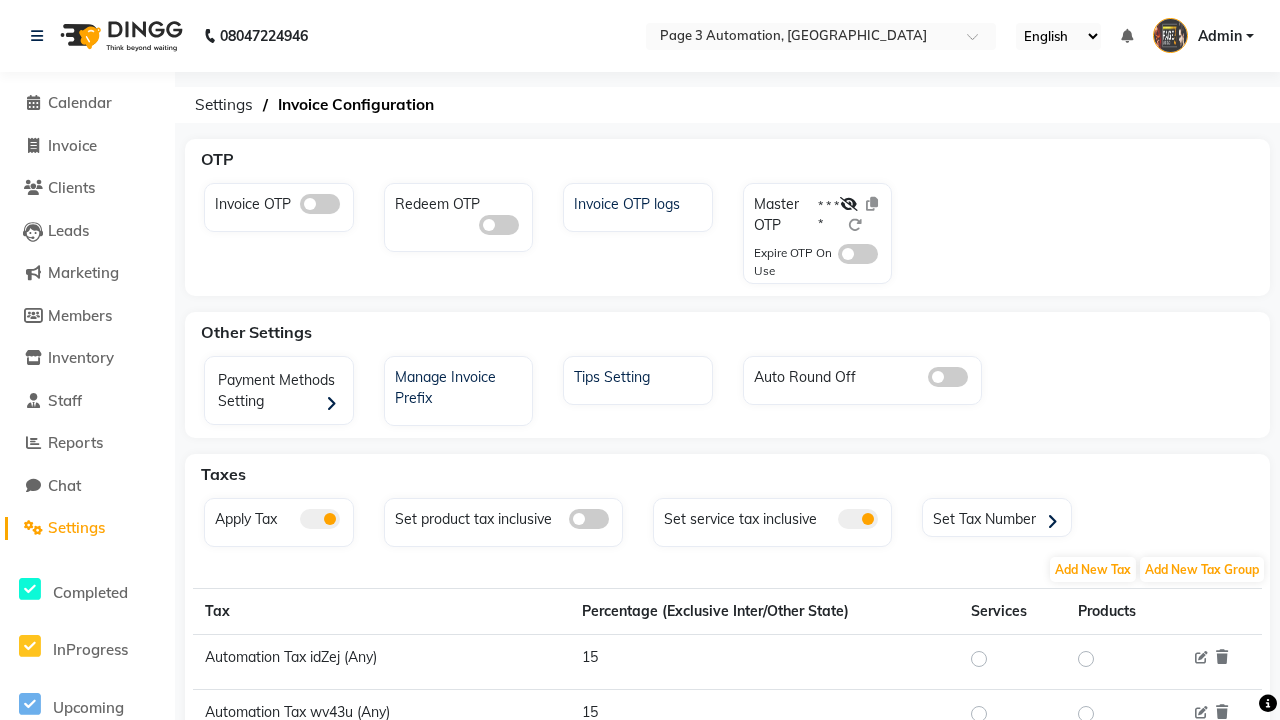click 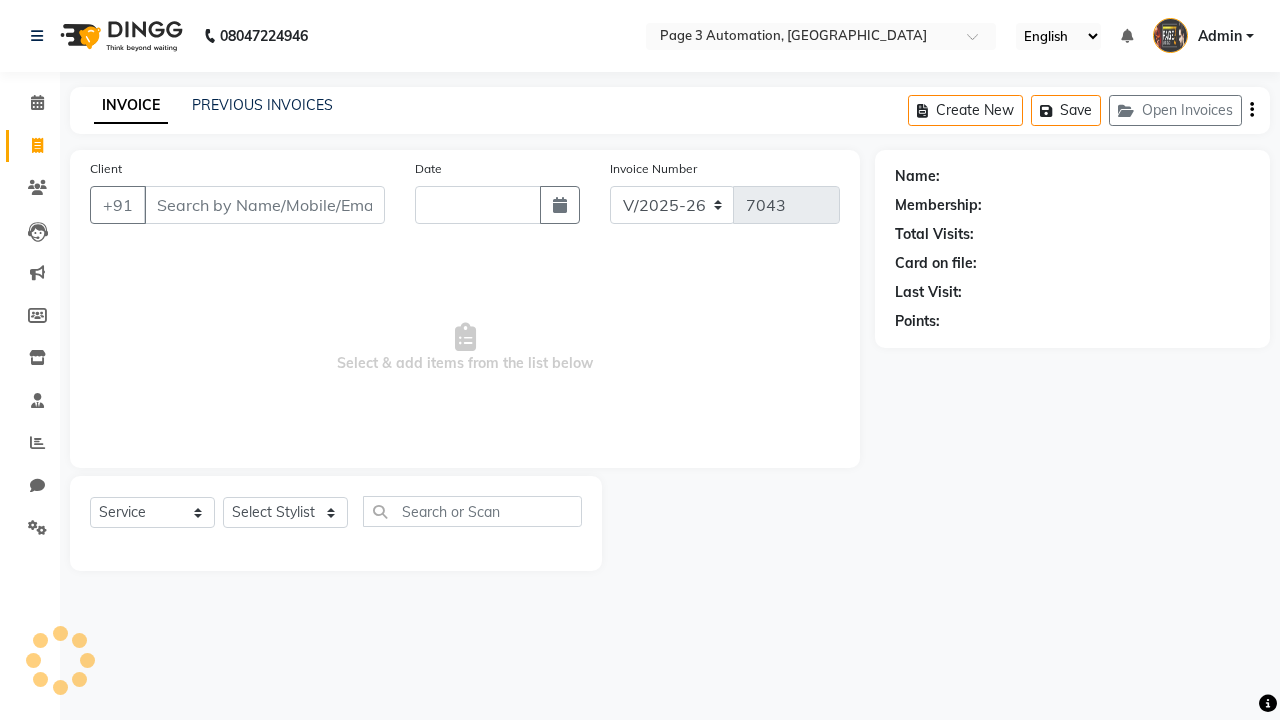 select on "2774" 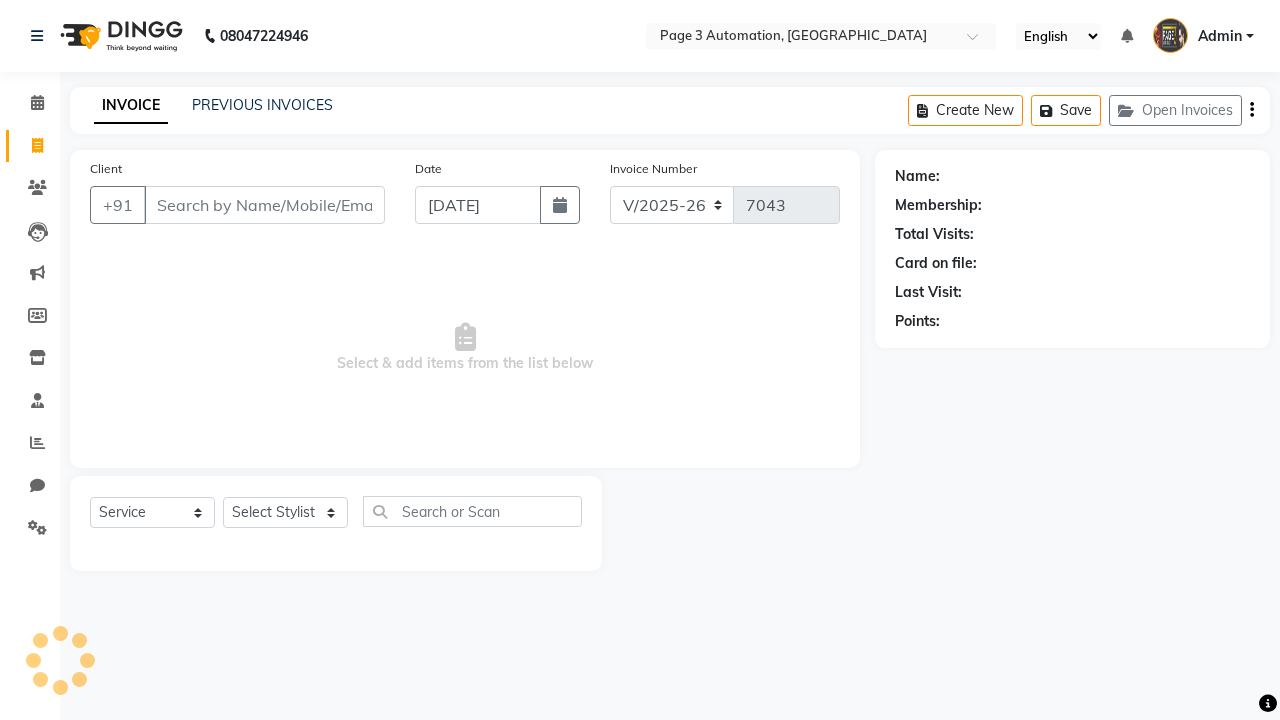 scroll, scrollTop: 0, scrollLeft: 0, axis: both 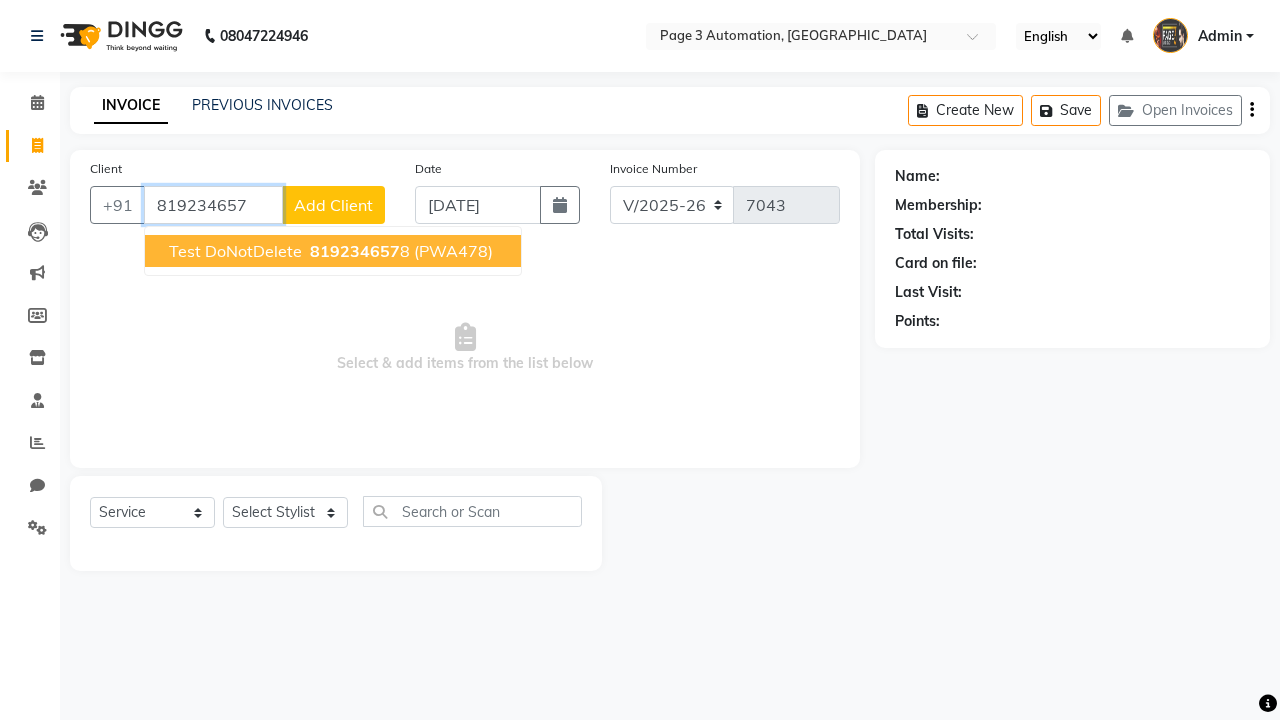 click on "819234657" at bounding box center (355, 251) 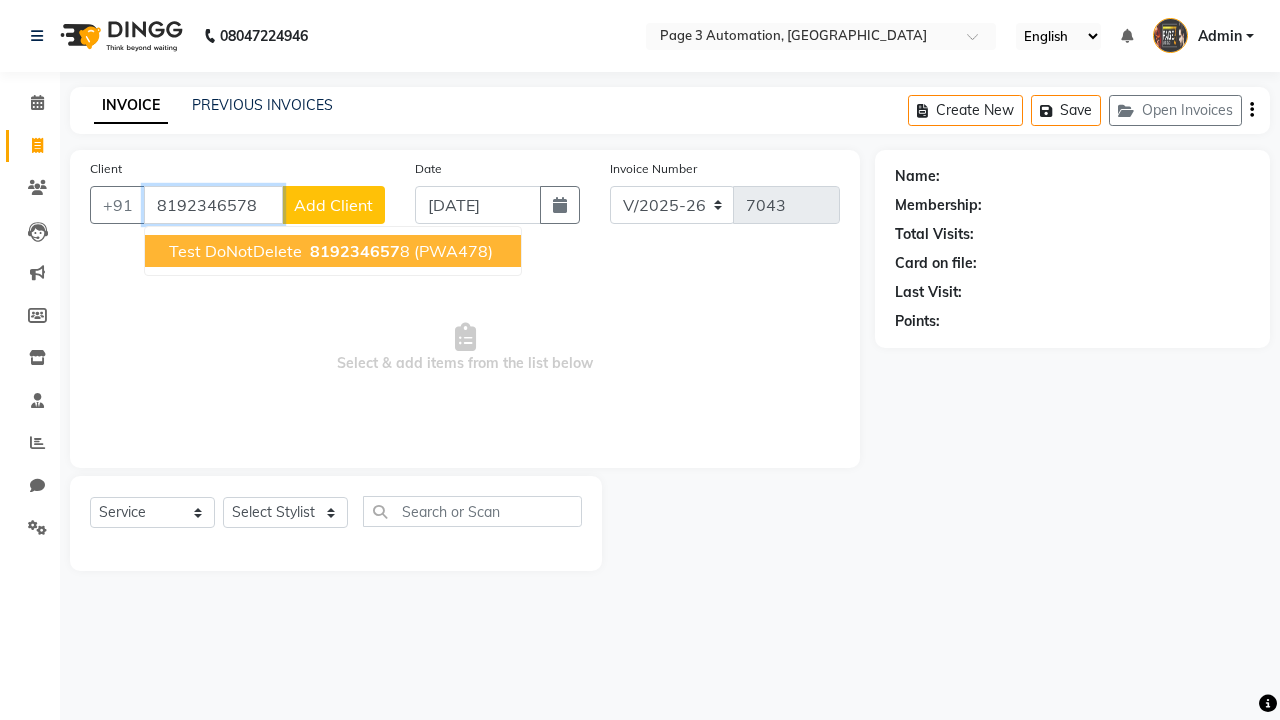 type on "8192346578" 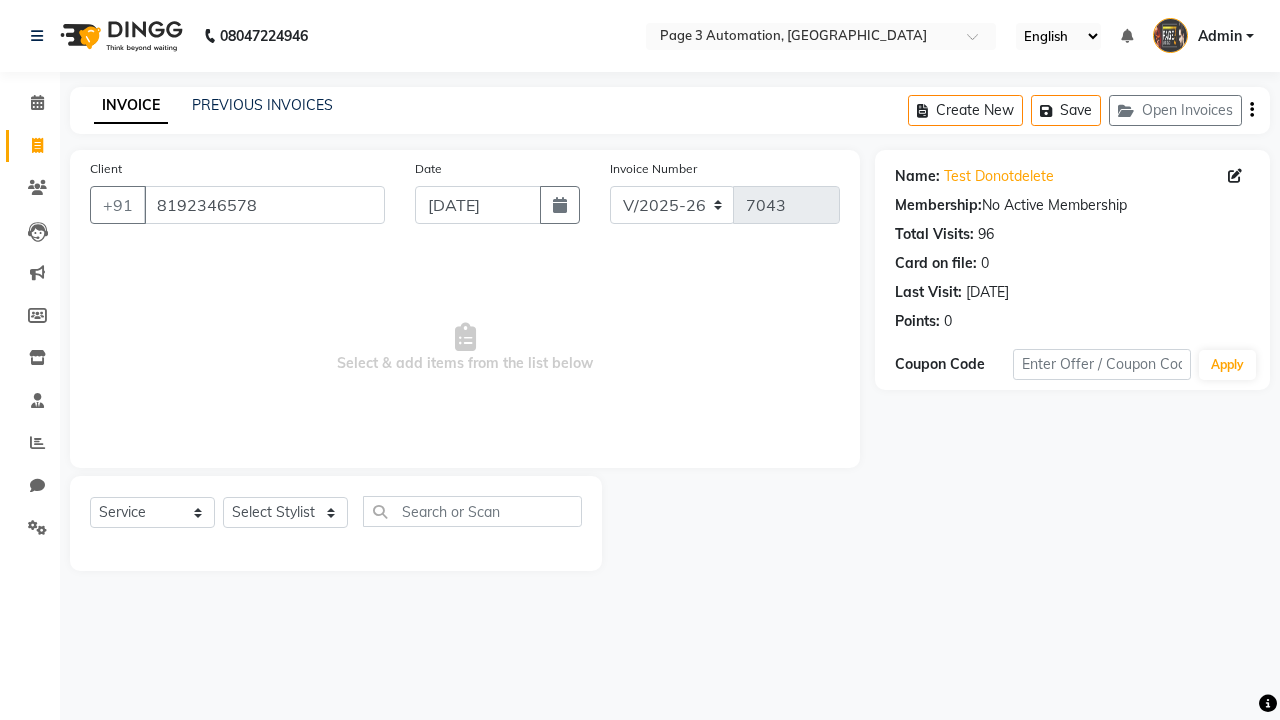 select on "71572" 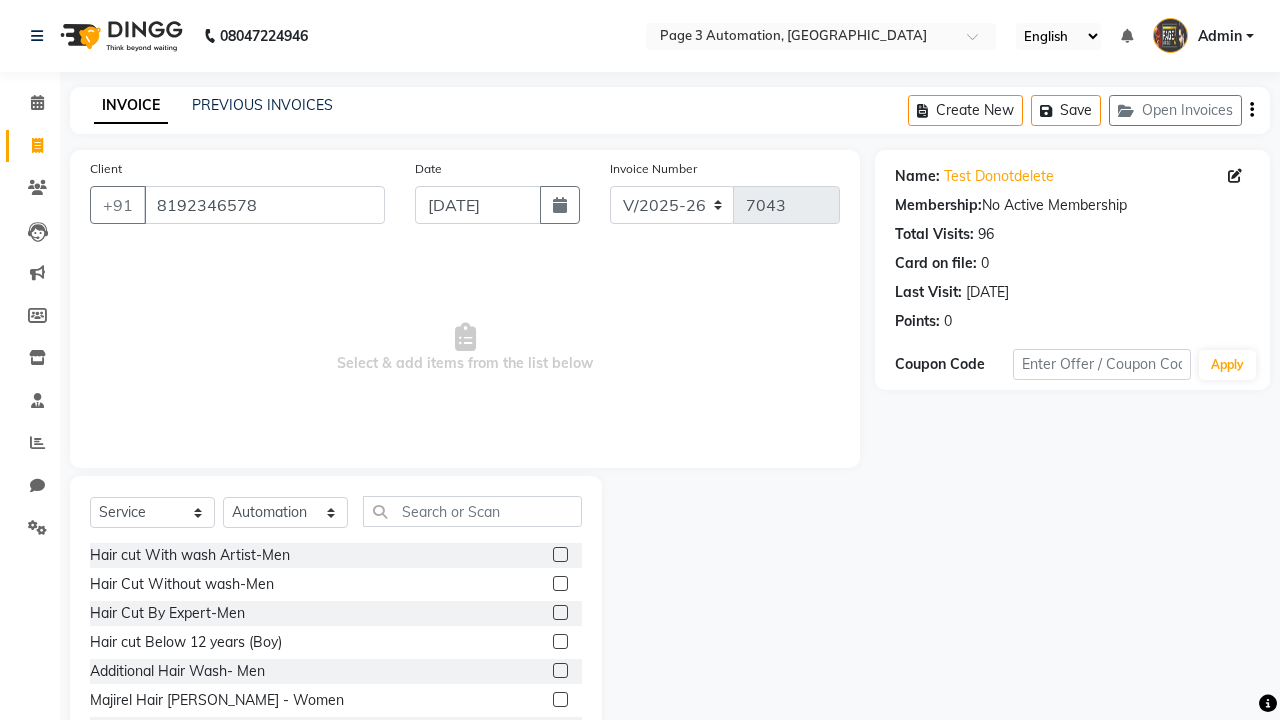 click 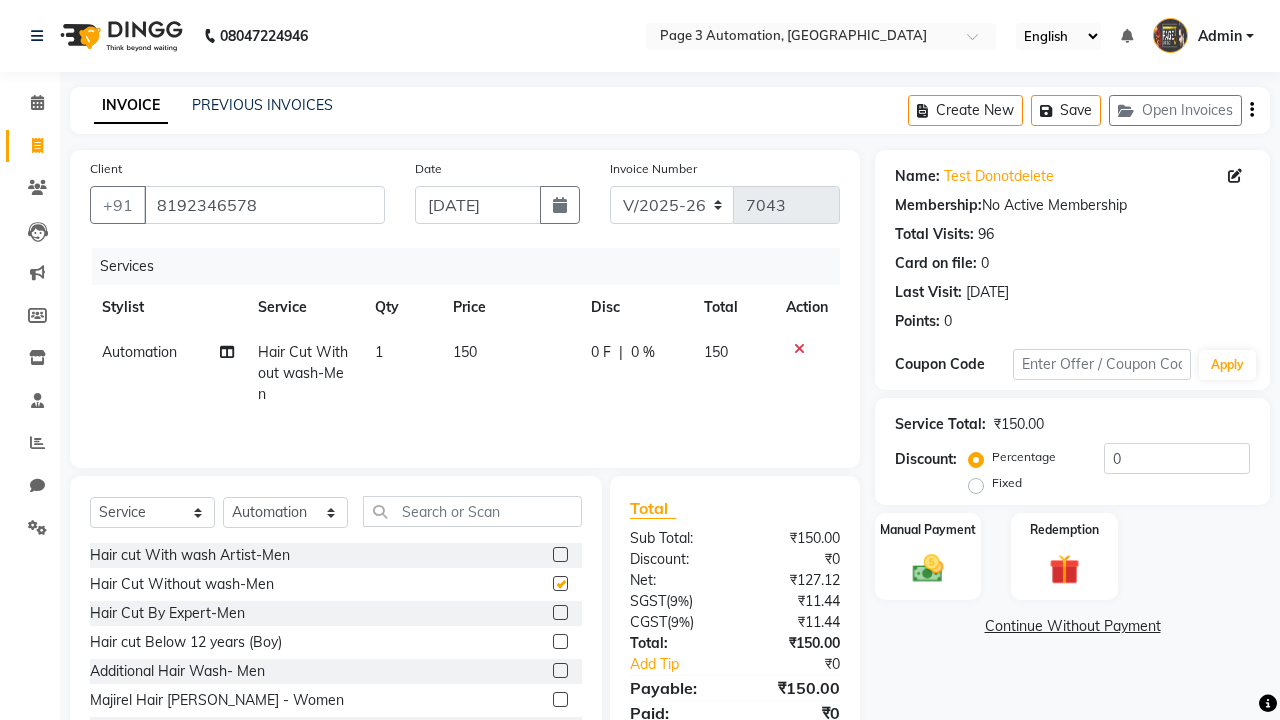 checkbox on "false" 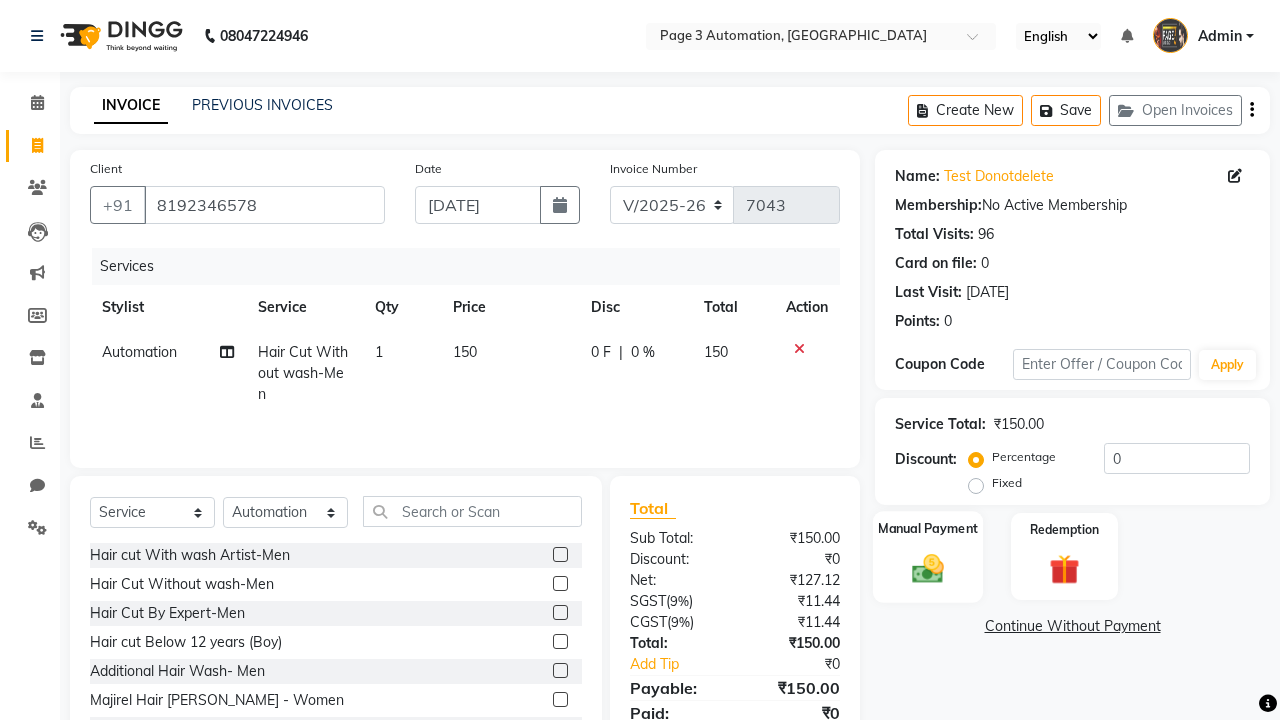 click 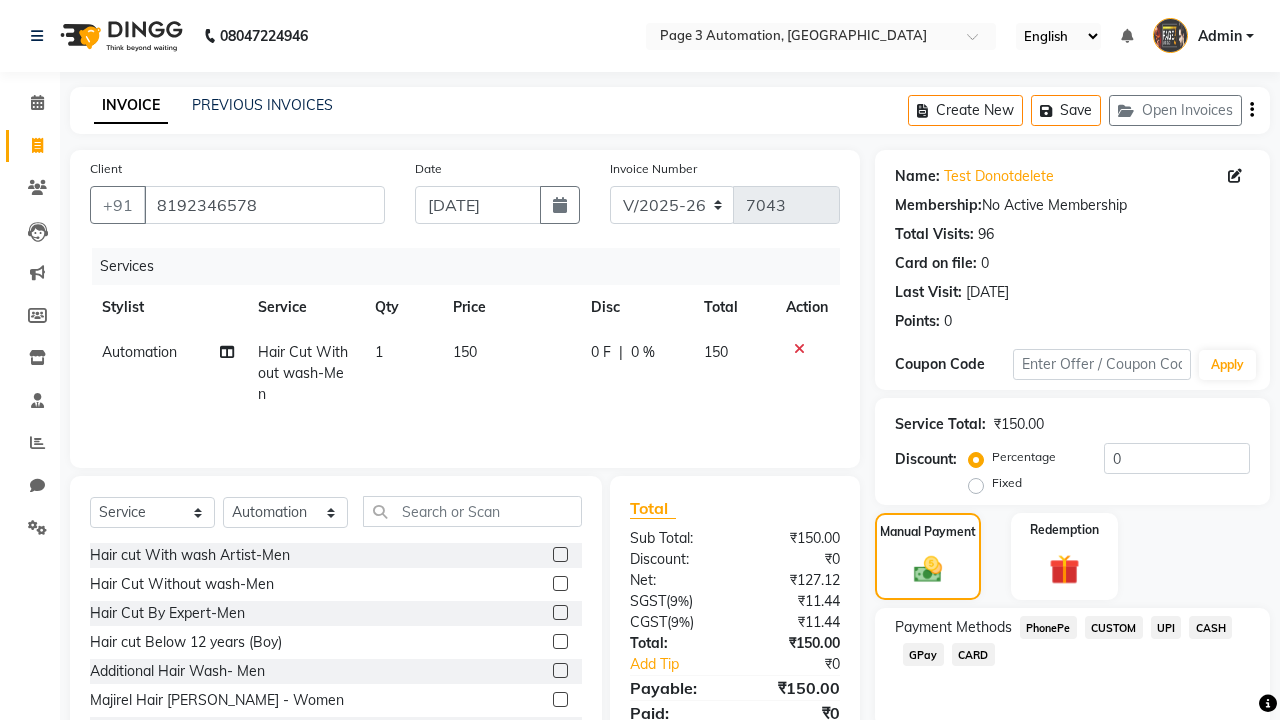 click on "PhonePe" 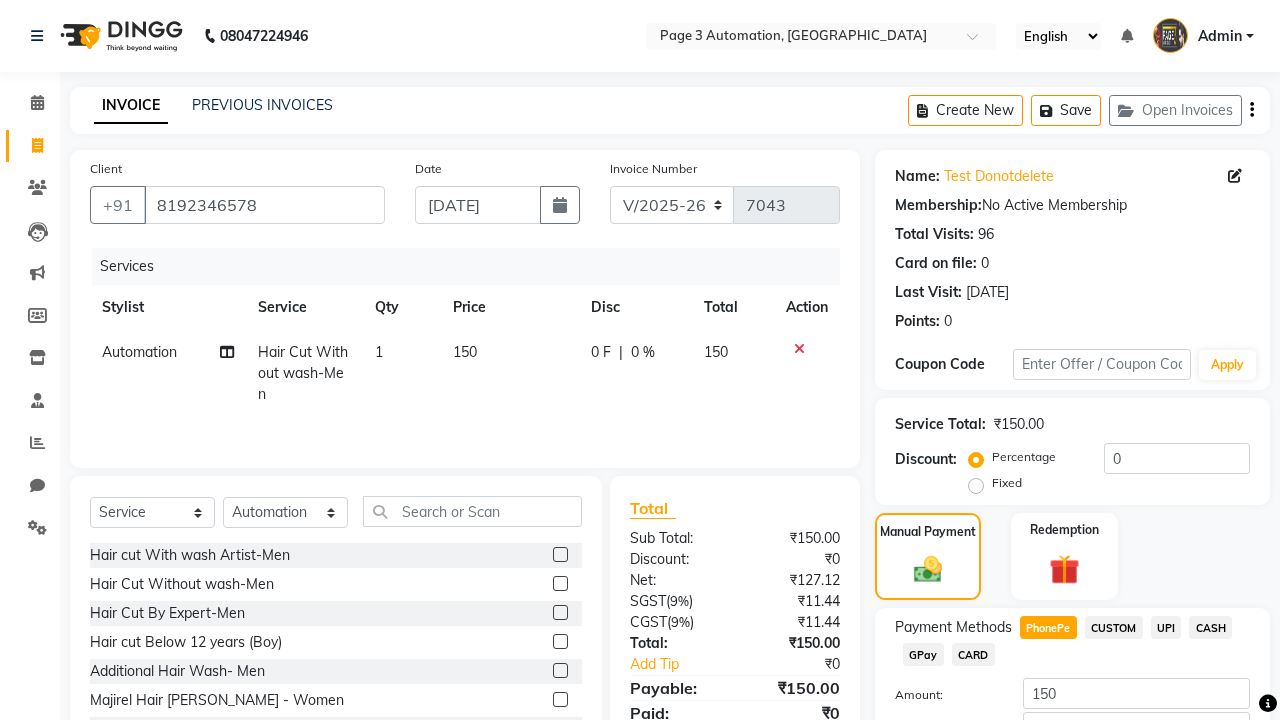 scroll, scrollTop: 135, scrollLeft: 0, axis: vertical 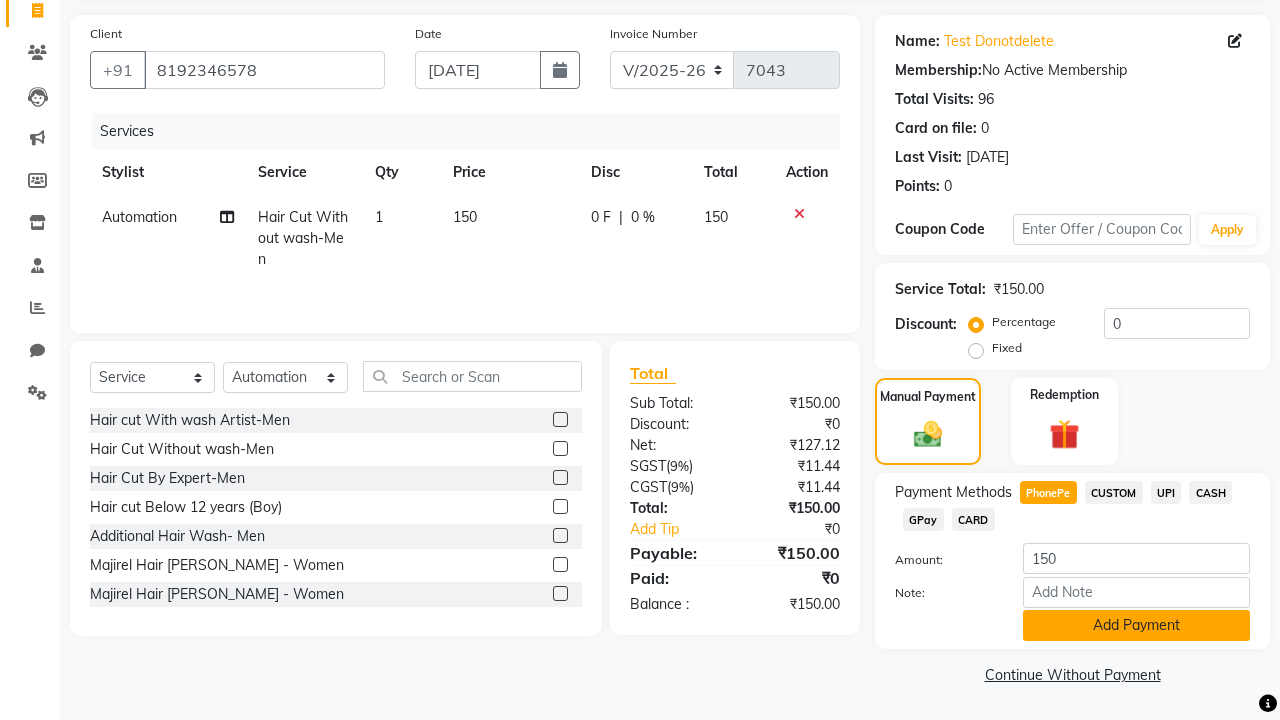 click on "Add Payment" 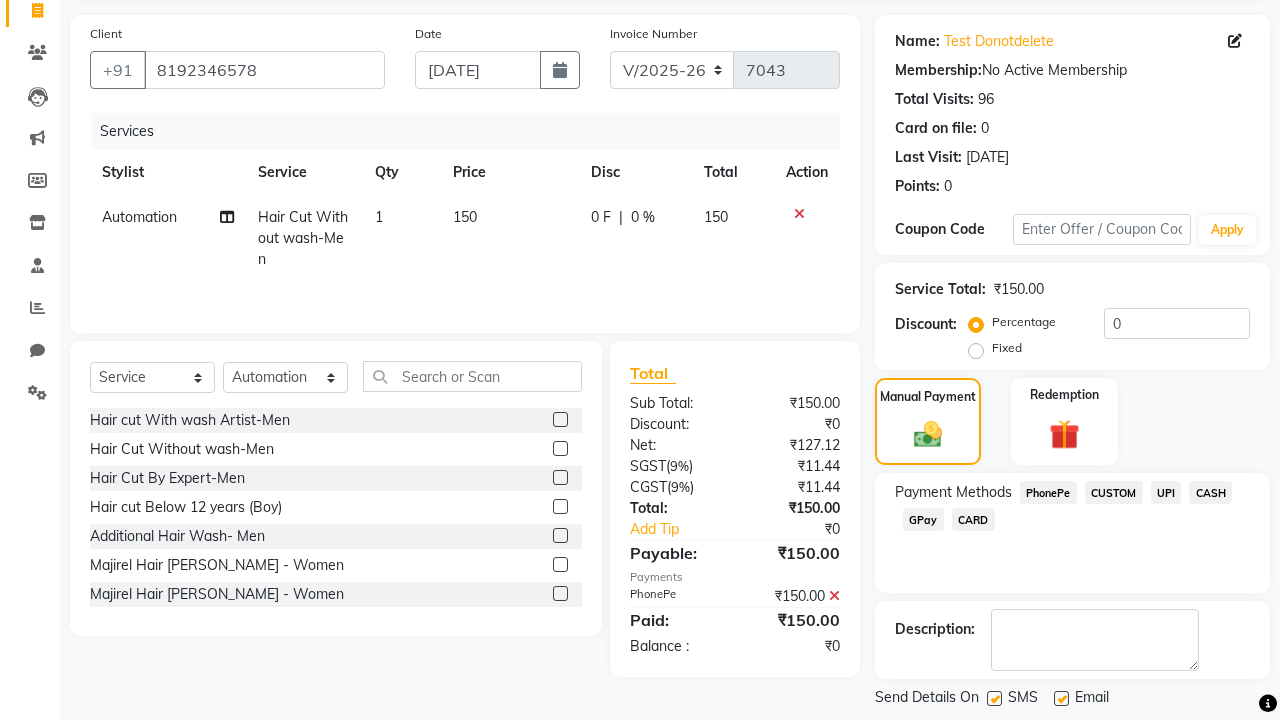 click on "Generate OTP" 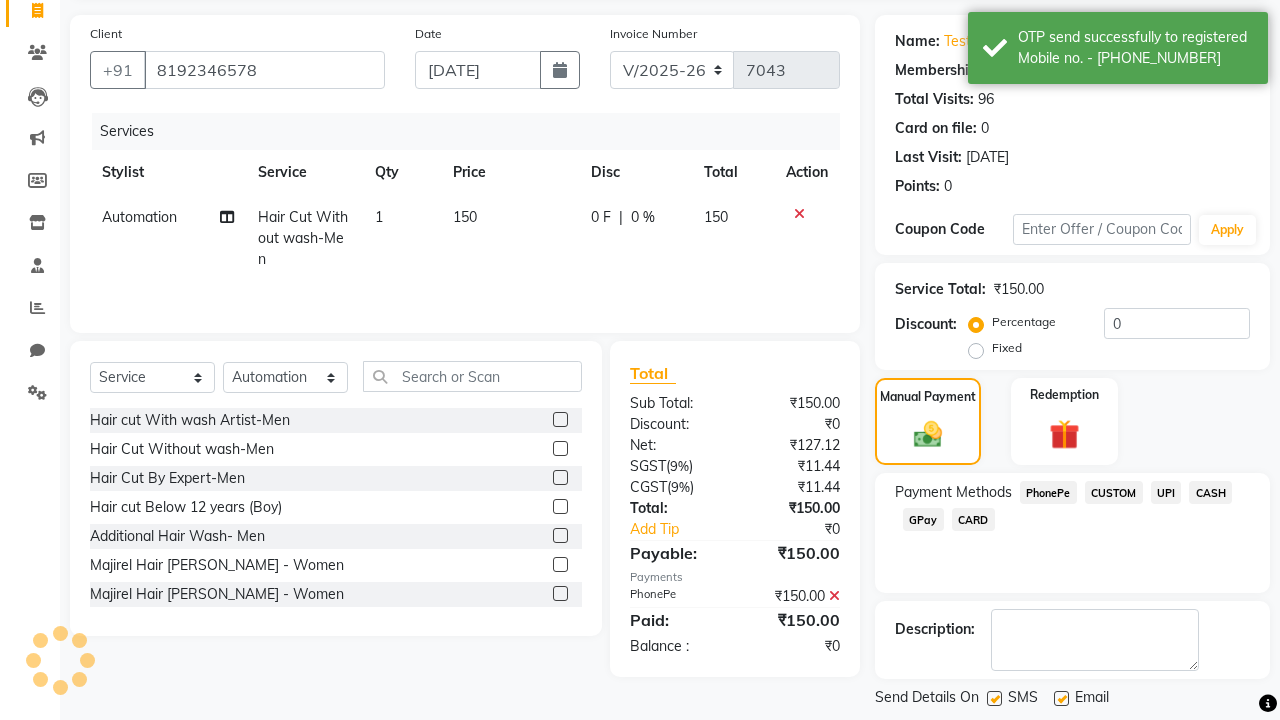 scroll, scrollTop: 231, scrollLeft: 0, axis: vertical 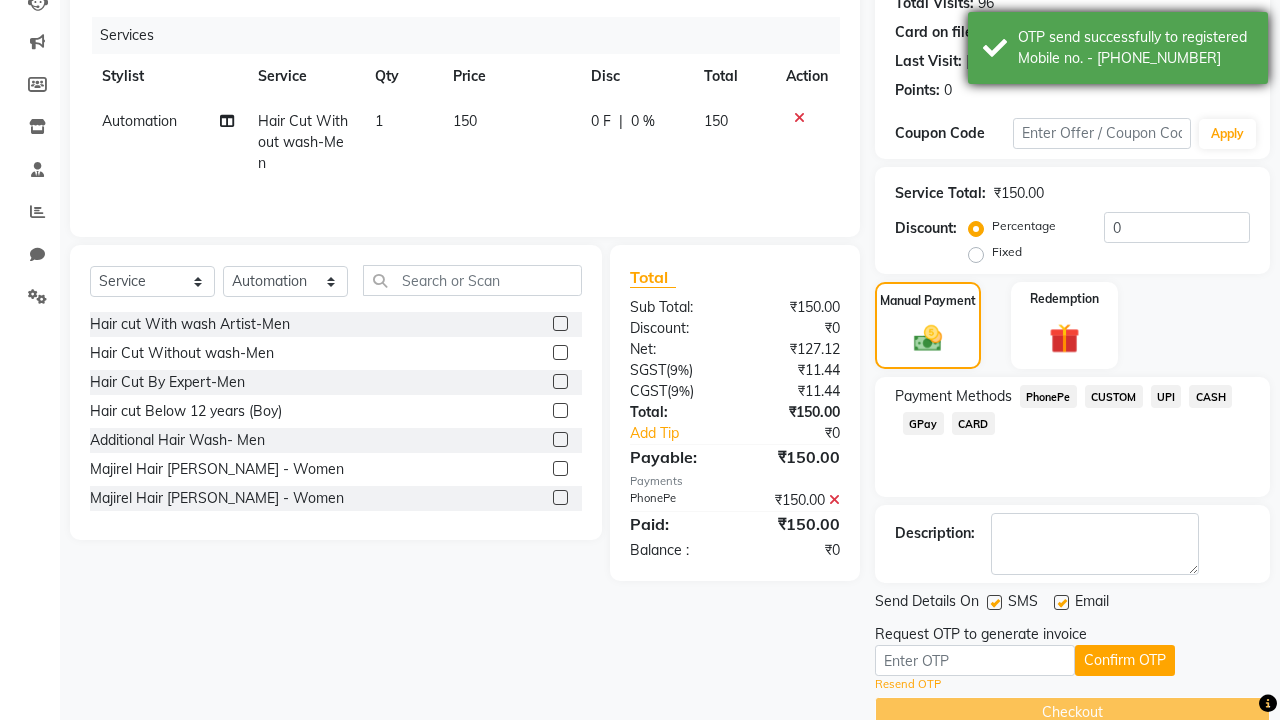 click on "OTP send successfully to registered  Mobile no. - [PHONE_NUMBER]" at bounding box center [1135, 48] 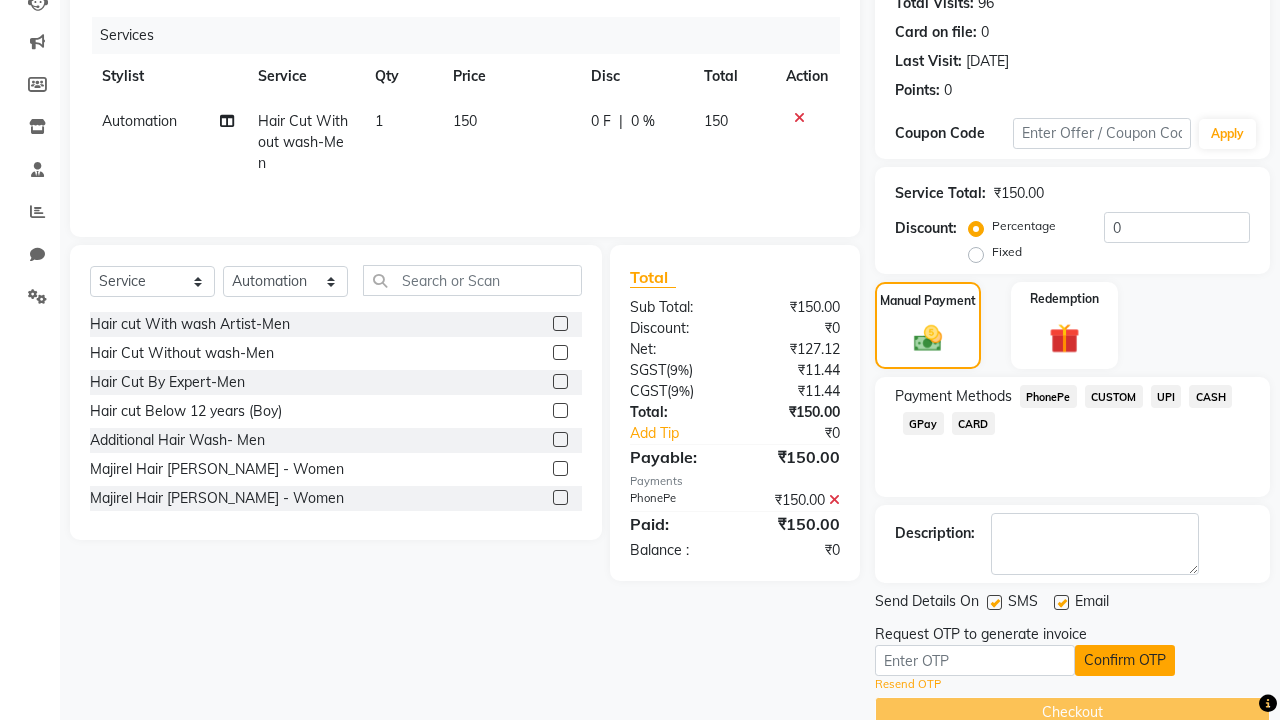 click on "Confirm OTP" 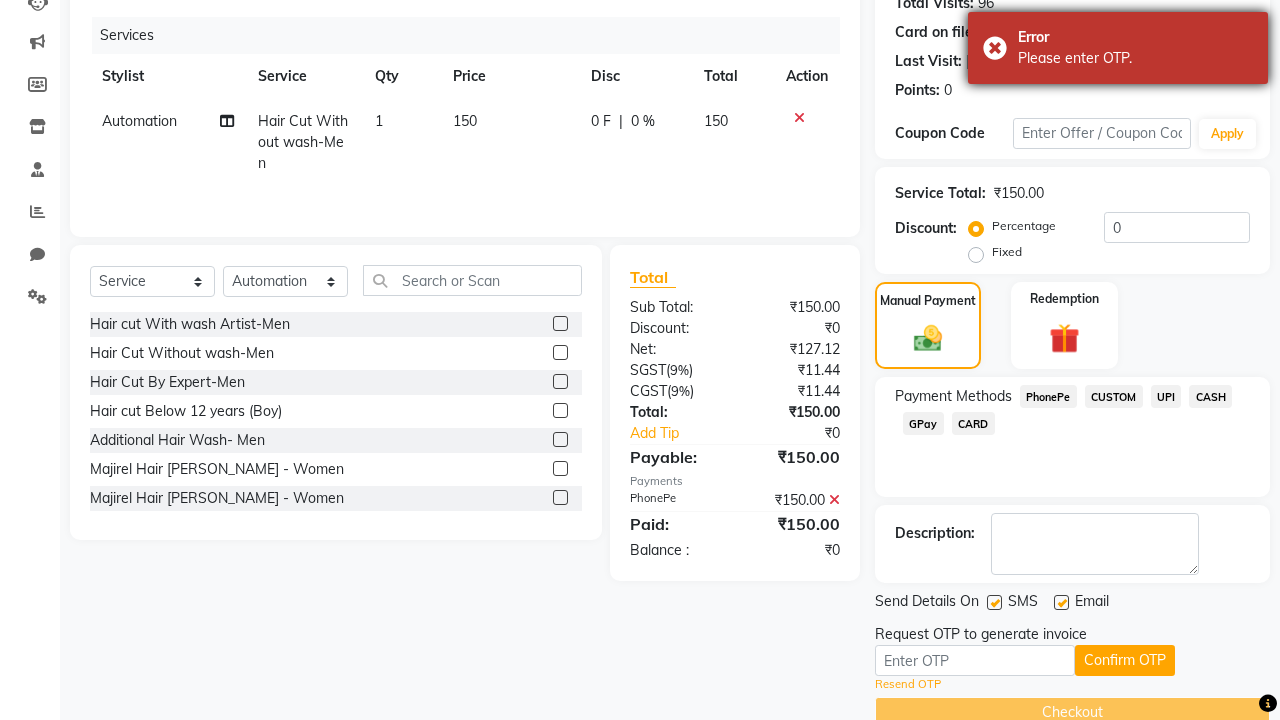 click on "Please enter OTP." at bounding box center (1135, 58) 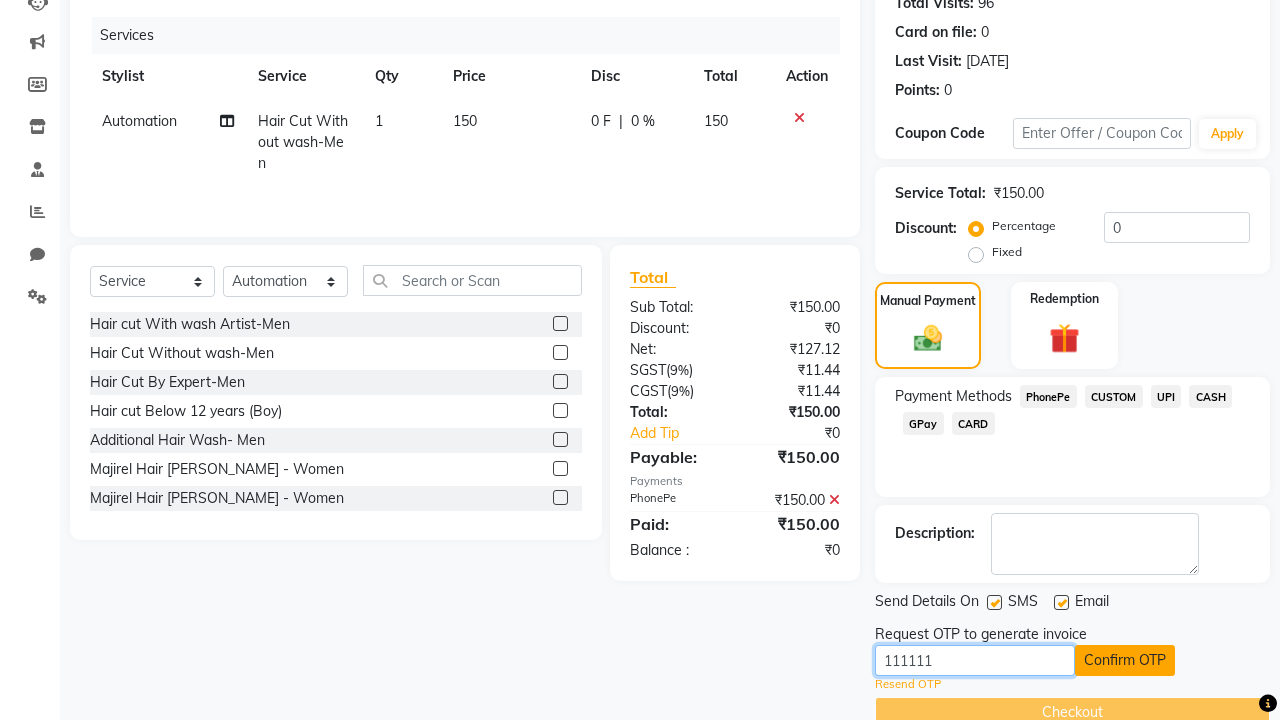 type on "111111" 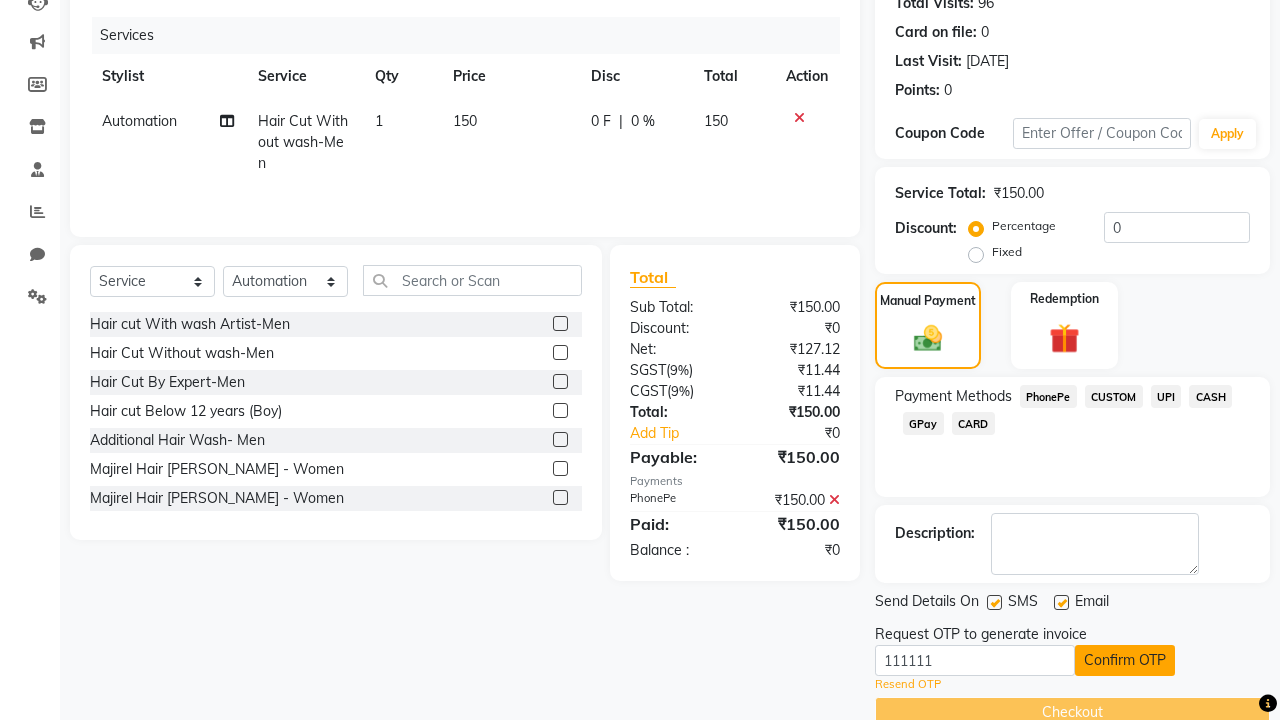 click on "Confirm OTP" 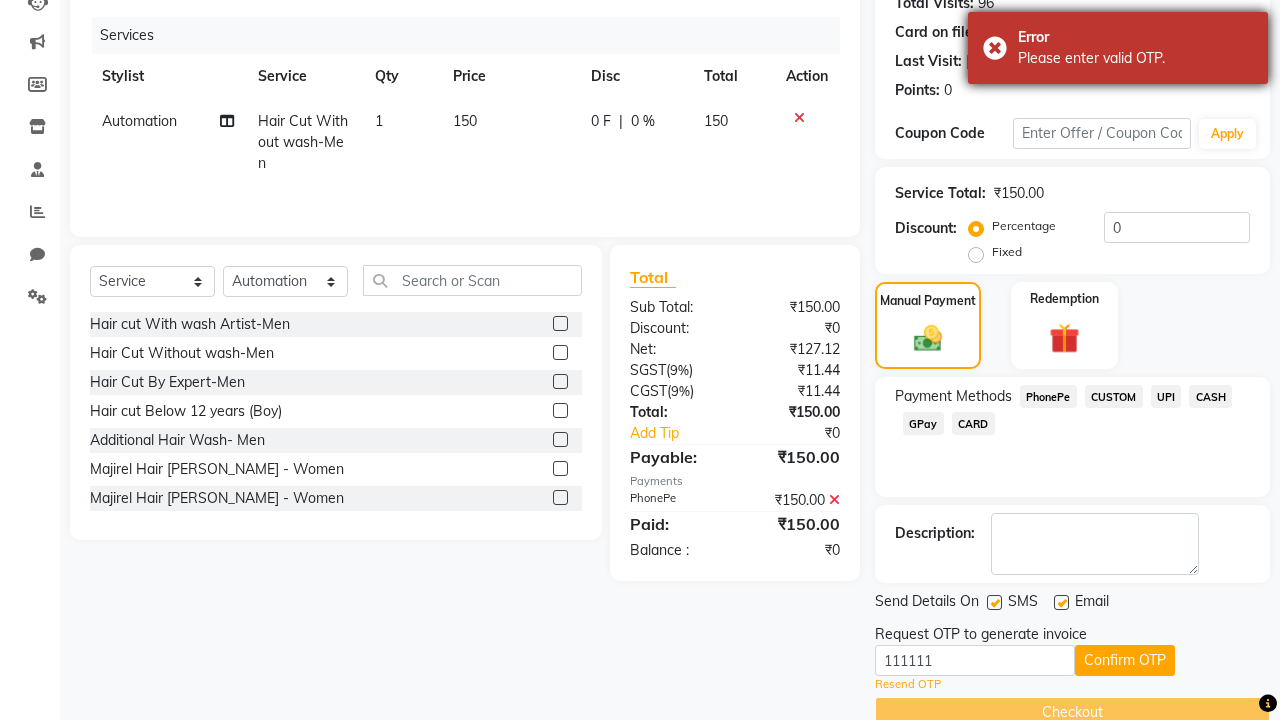click on "Please enter valid OTP." at bounding box center [1135, 58] 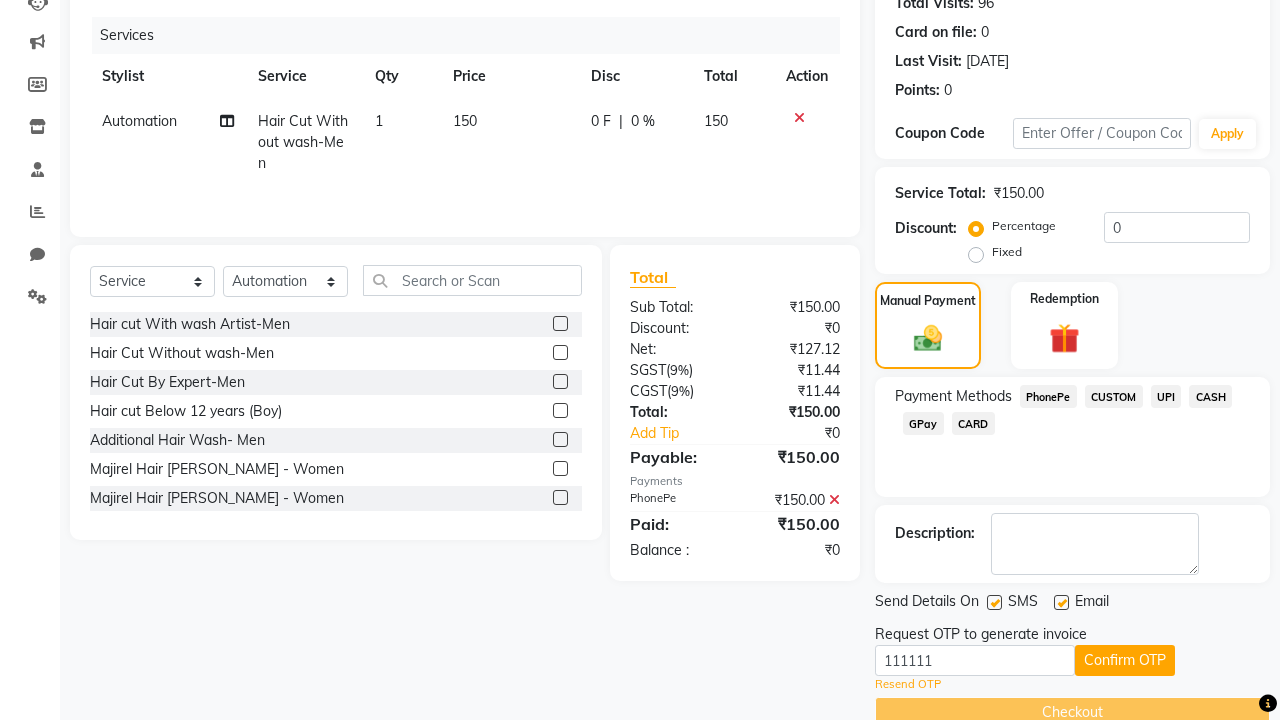 click at bounding box center [37, -195] 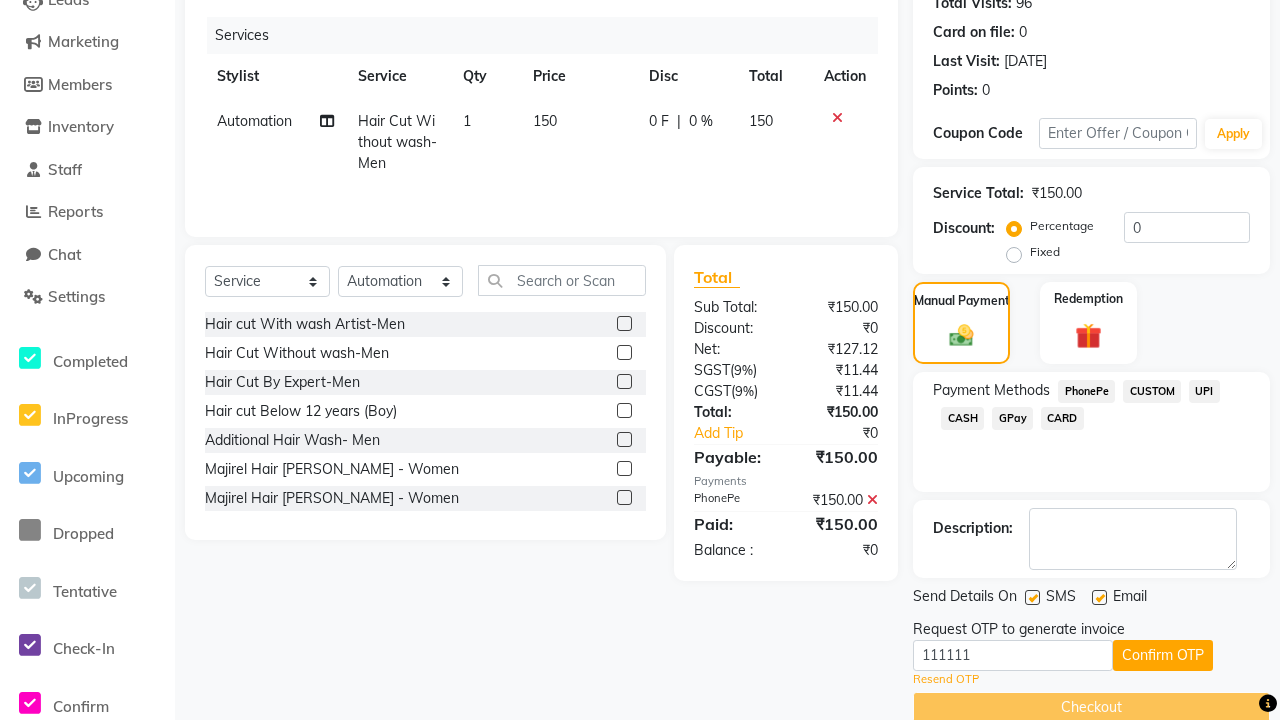 scroll, scrollTop: 0, scrollLeft: 0, axis: both 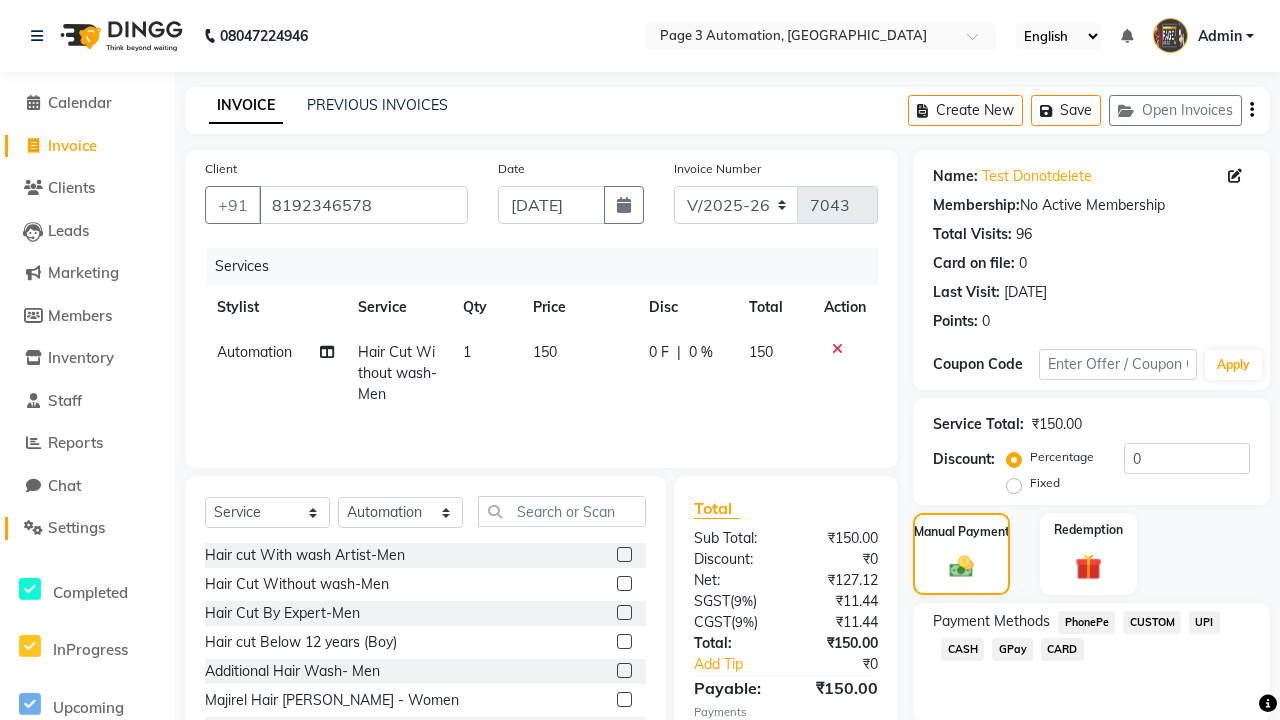 click on "Settings" 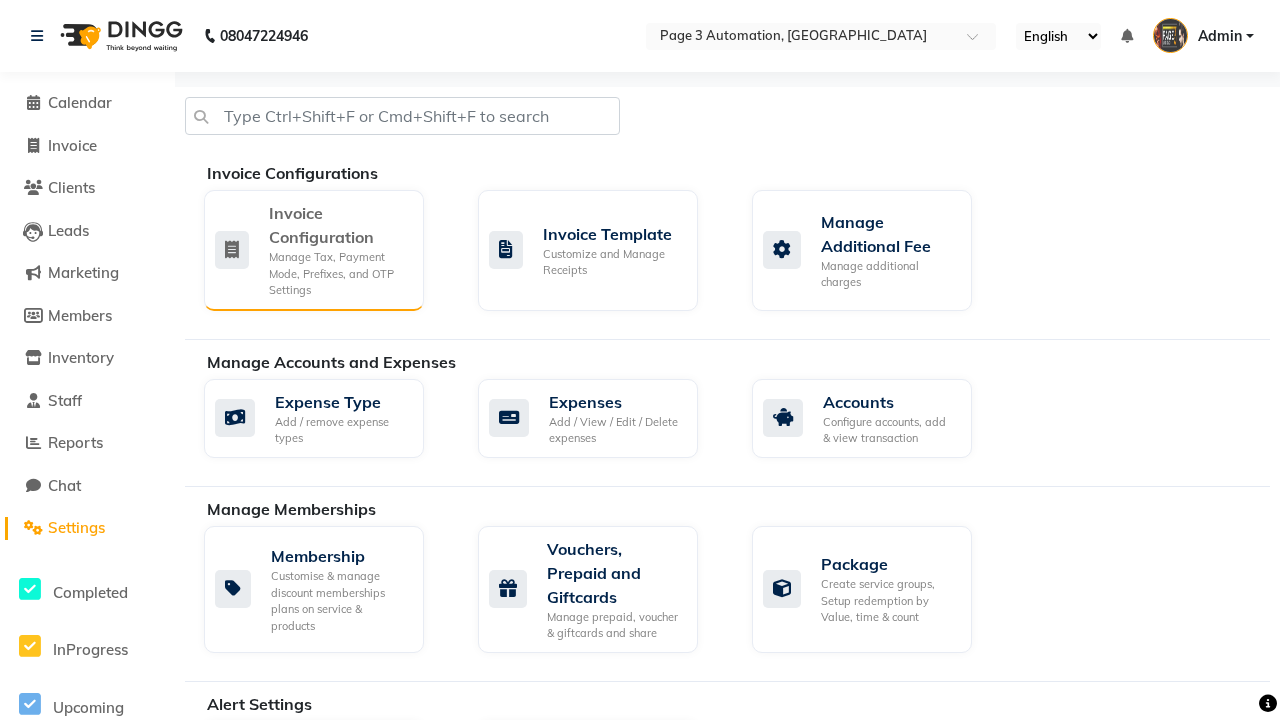 click on "Manage Tax, Payment Mode, Prefixes, and OTP Settings" 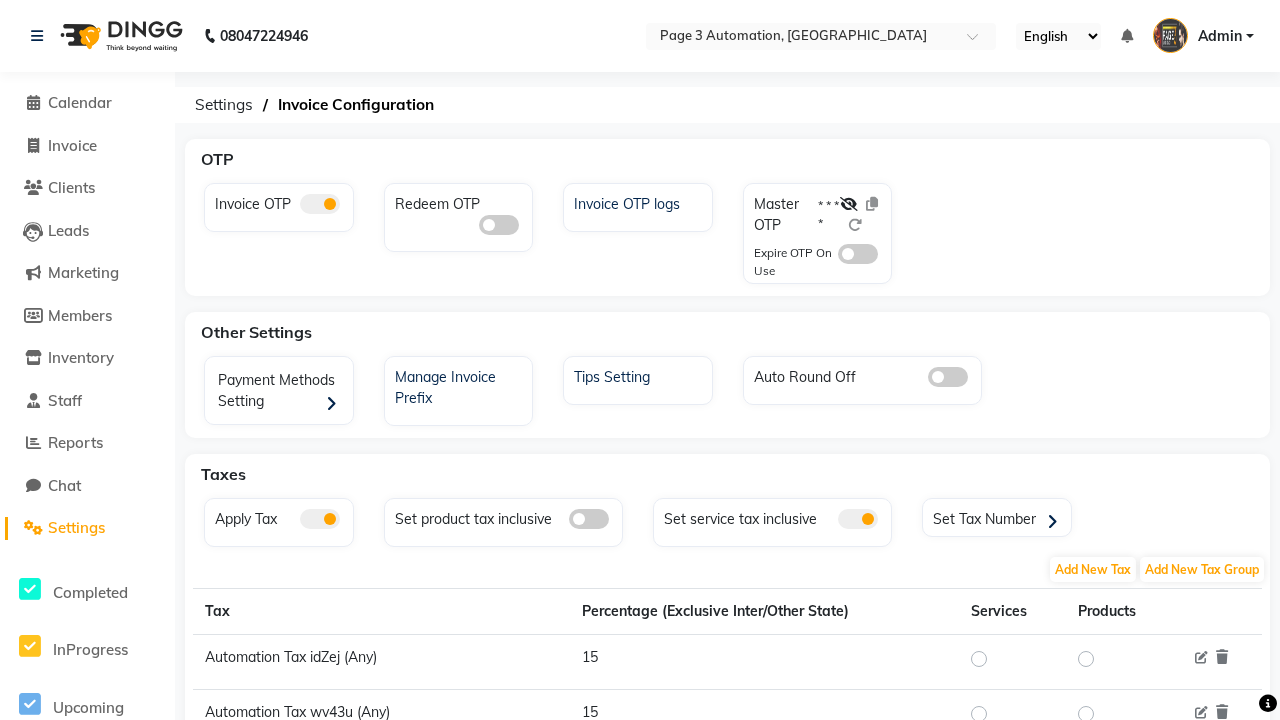 click 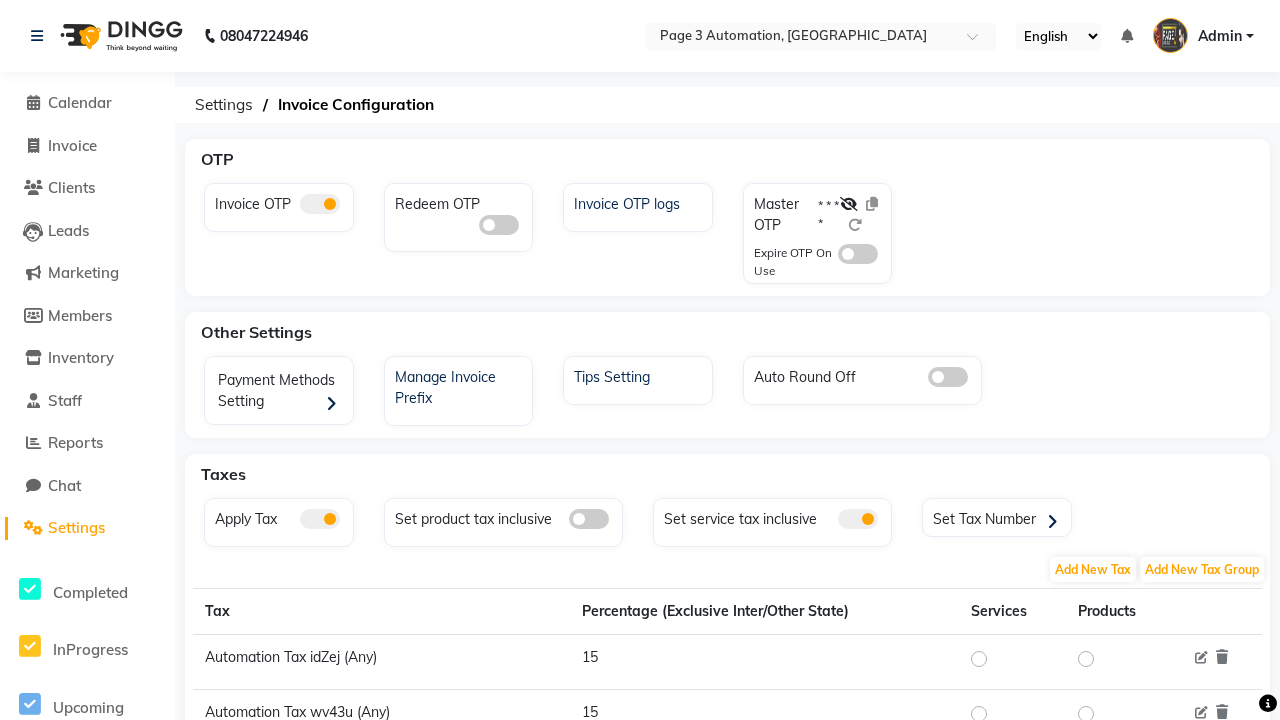 click 